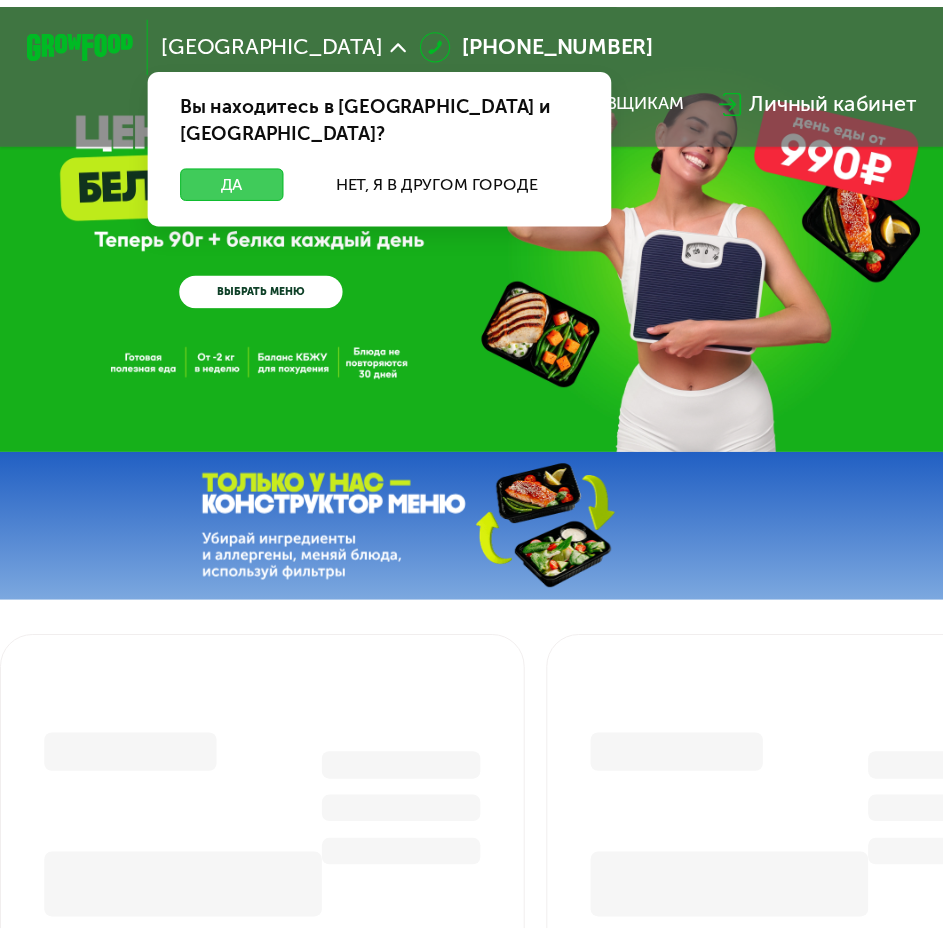 scroll, scrollTop: 0, scrollLeft: 0, axis: both 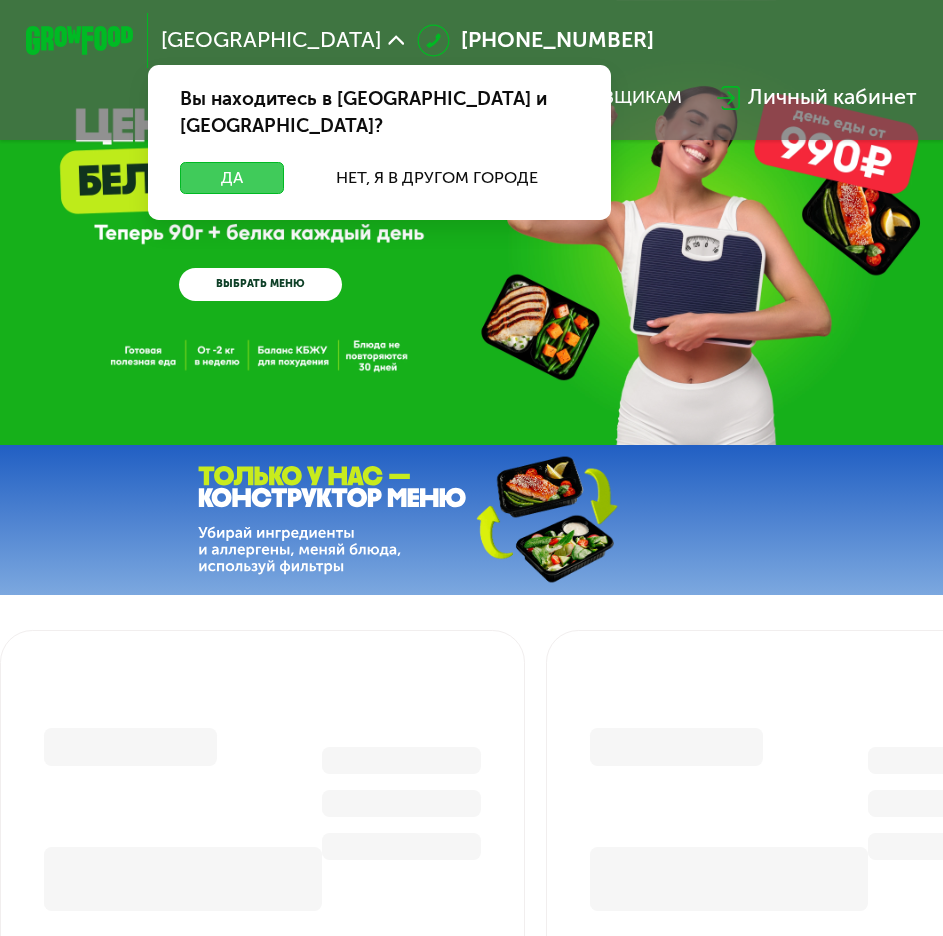 click on "Да" at bounding box center [232, 178] 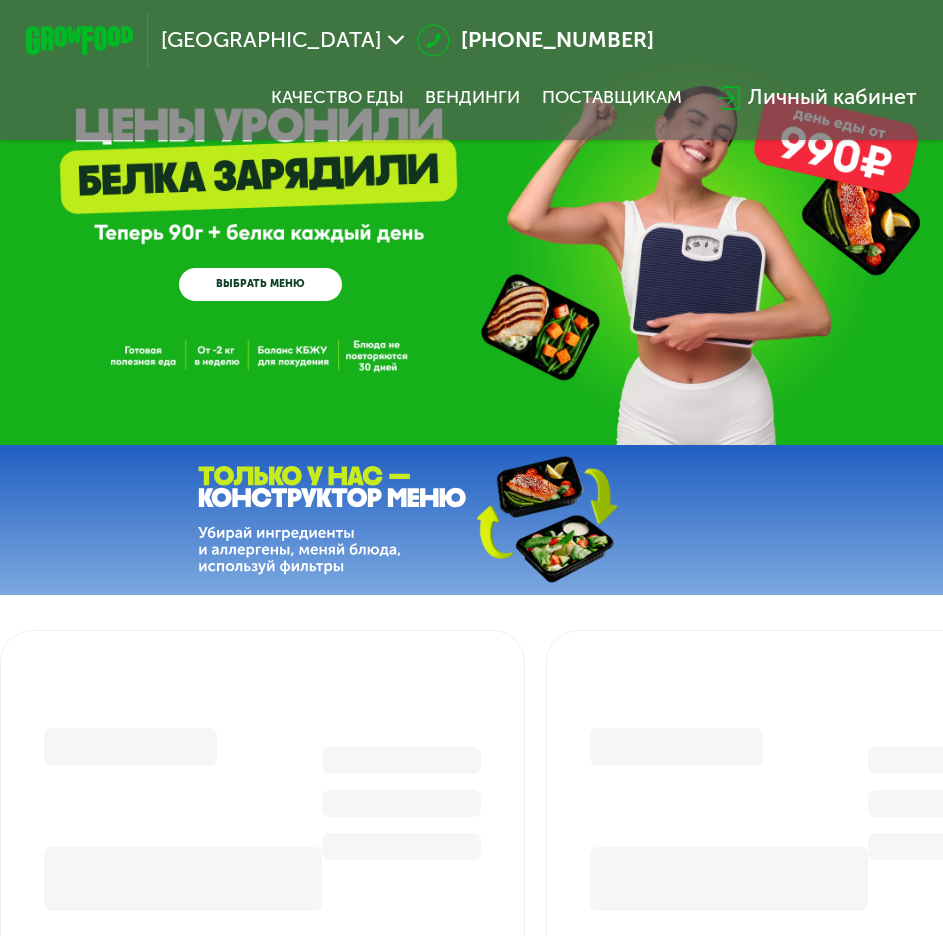 scroll, scrollTop: 0, scrollLeft: 0, axis: both 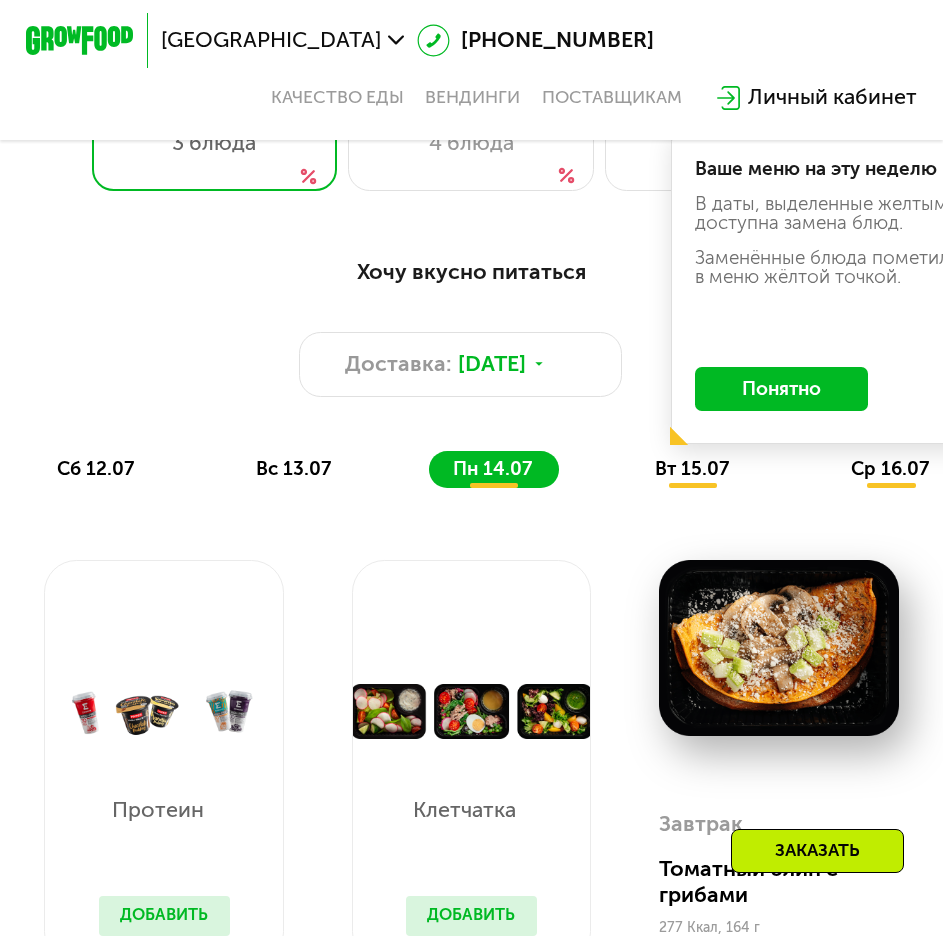 click on "Понятно" 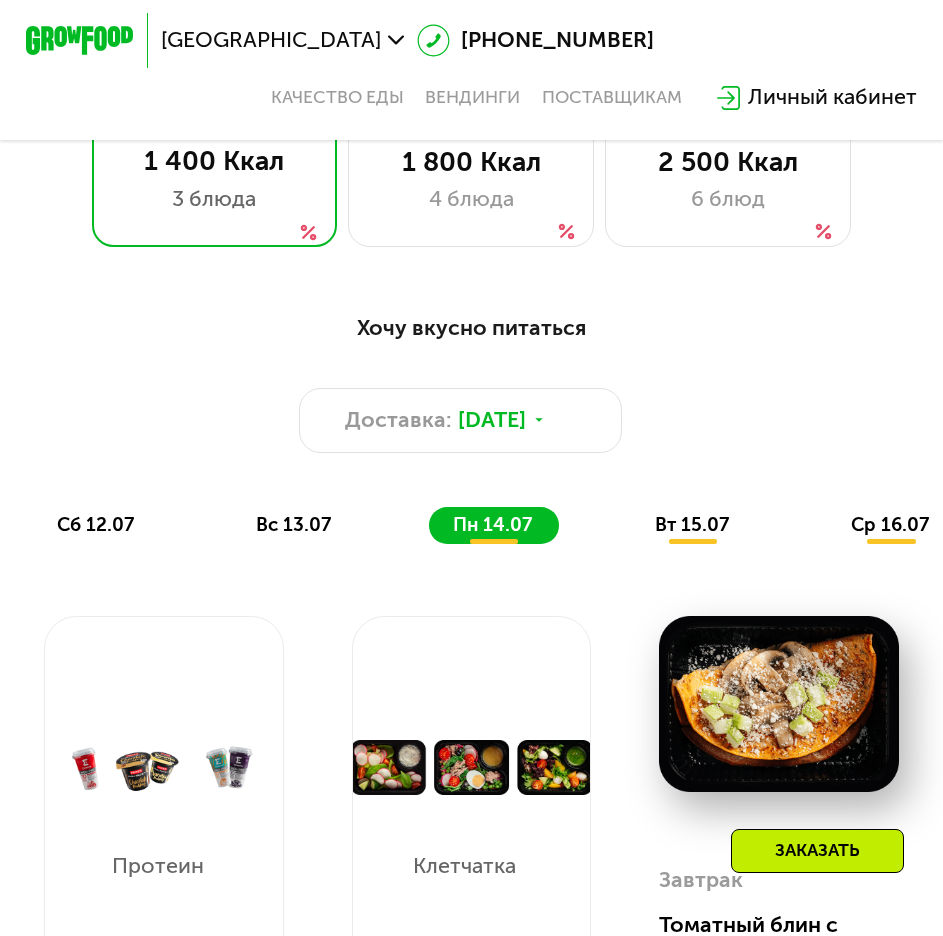 scroll, scrollTop: 600, scrollLeft: 0, axis: vertical 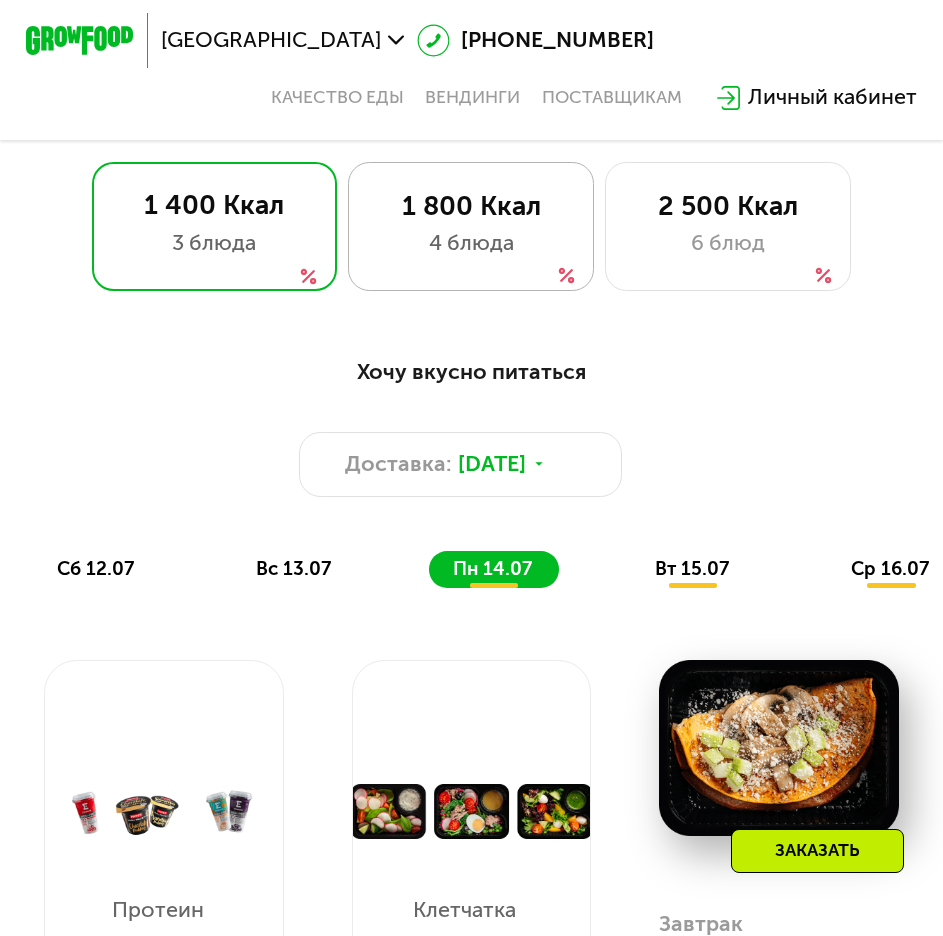 click on "1 800 Ккал" at bounding box center [471, 206] 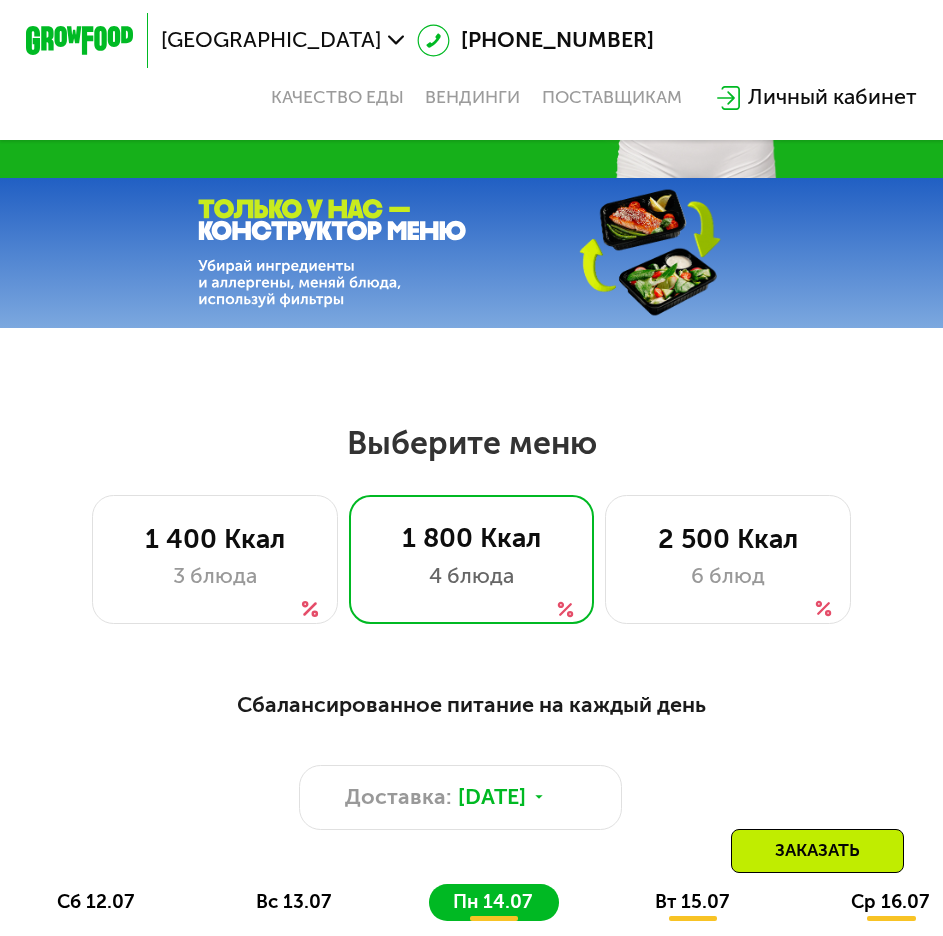 scroll, scrollTop: 0, scrollLeft: 0, axis: both 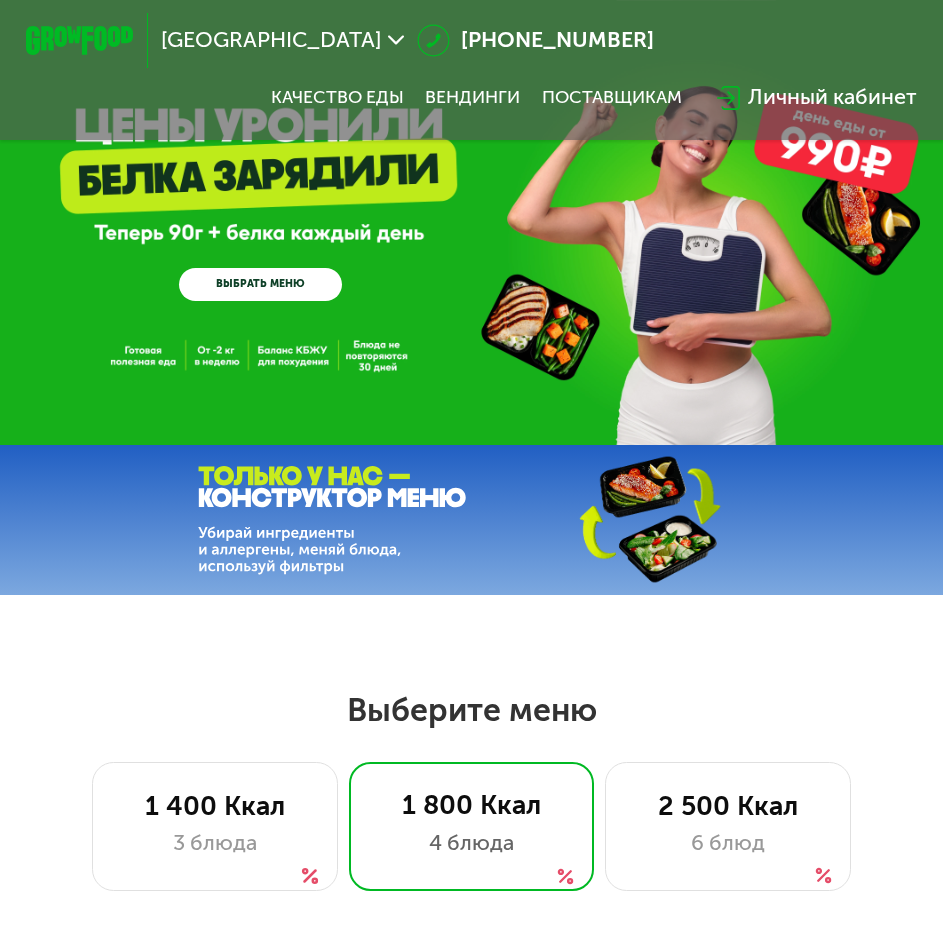 click on "GrowFood — доставка правильного питания  ВЫБРАТЬ МЕНЮ" at bounding box center (471, 226) 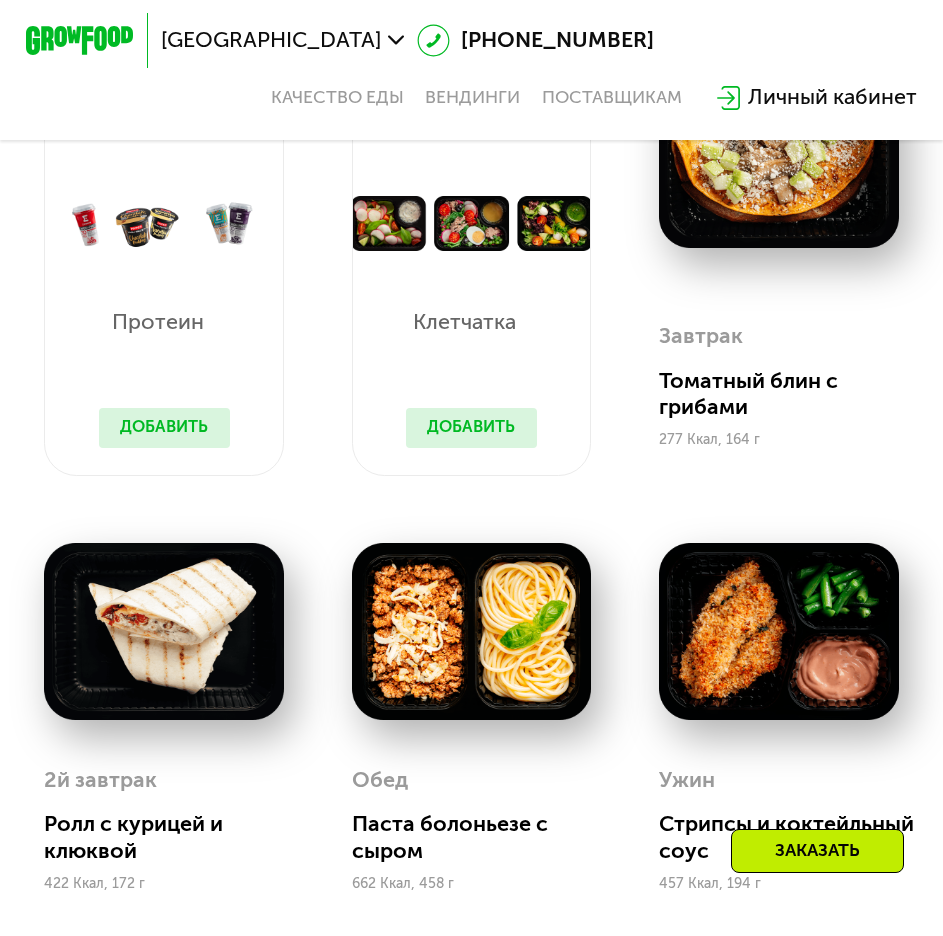 scroll, scrollTop: 1600, scrollLeft: 0, axis: vertical 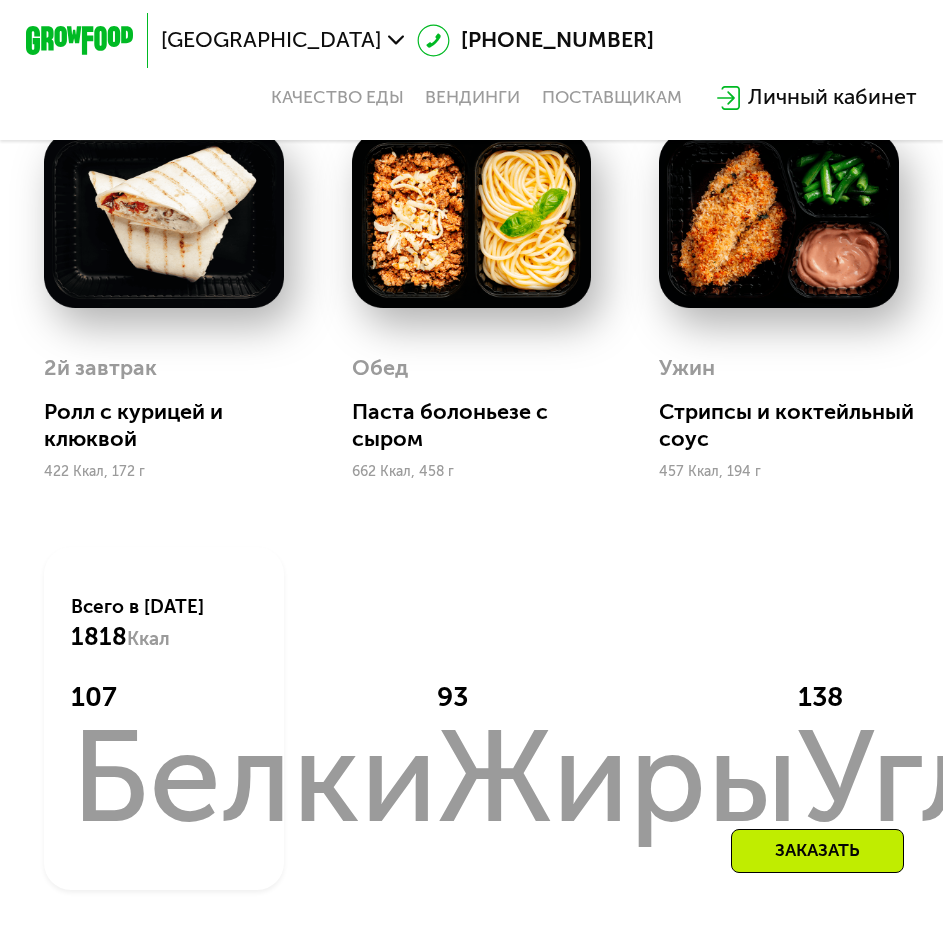 click on "Заказать" at bounding box center (817, 851) 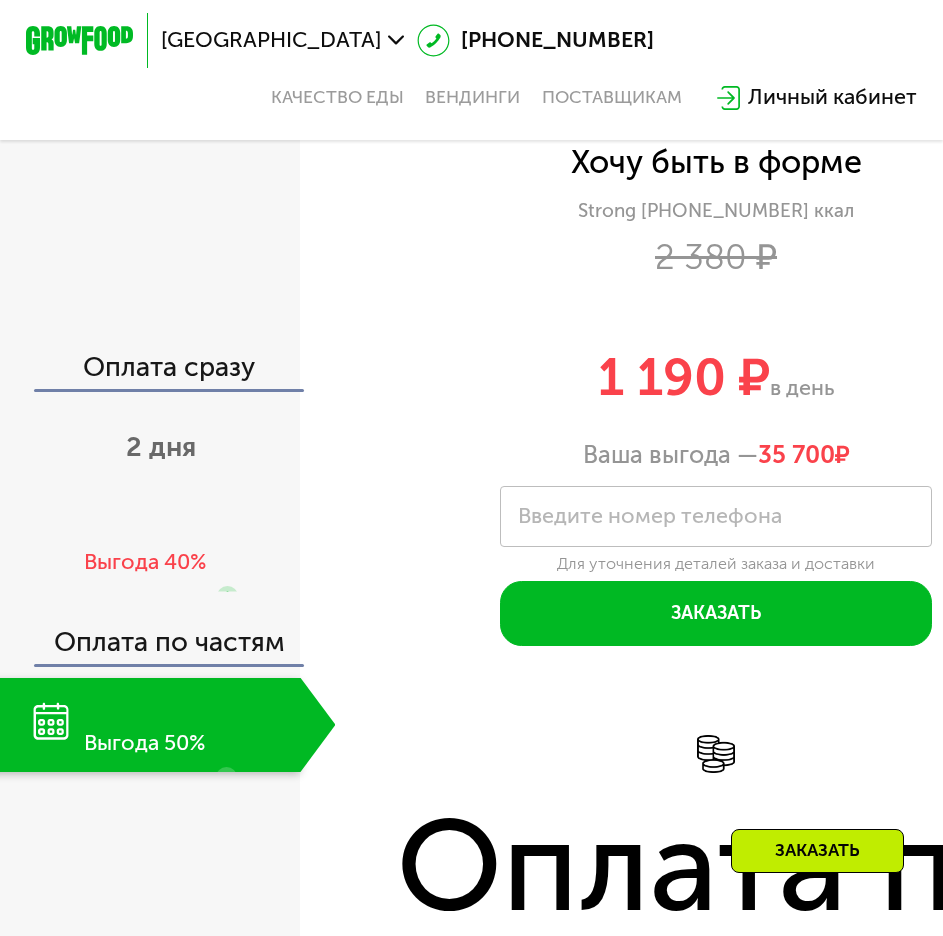 scroll, scrollTop: 2931, scrollLeft: 0, axis: vertical 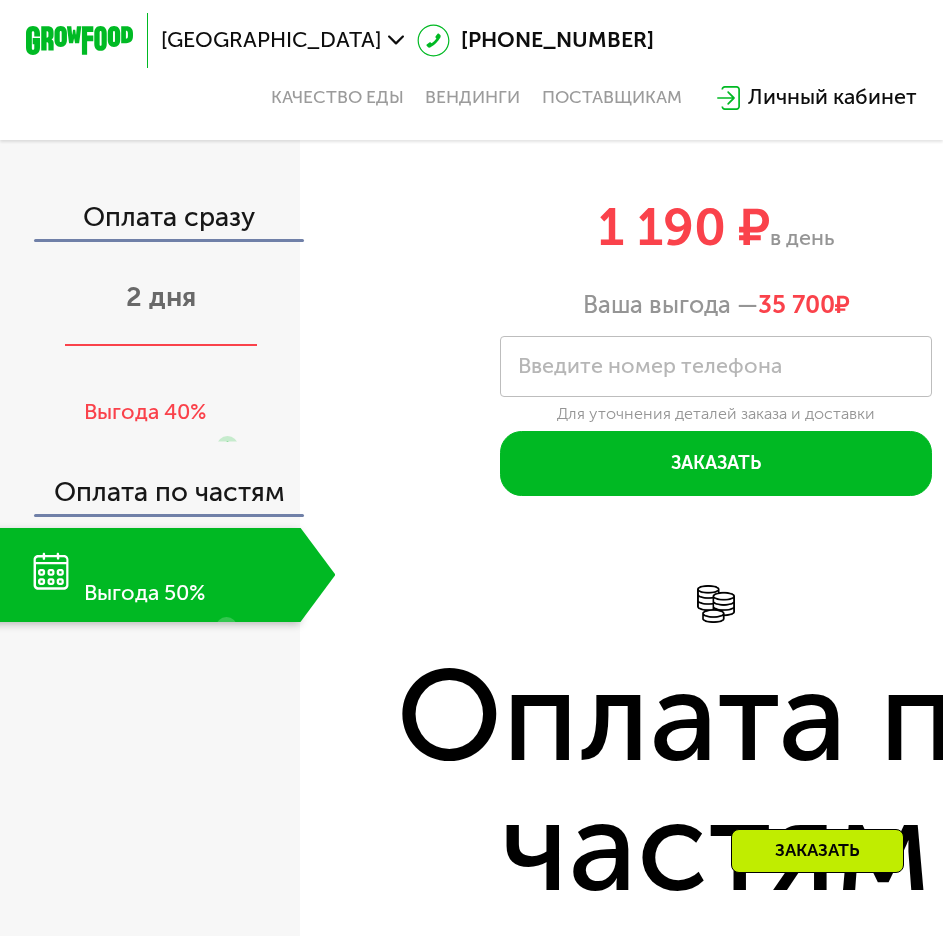 click on "2 дня" at bounding box center (161, 297) 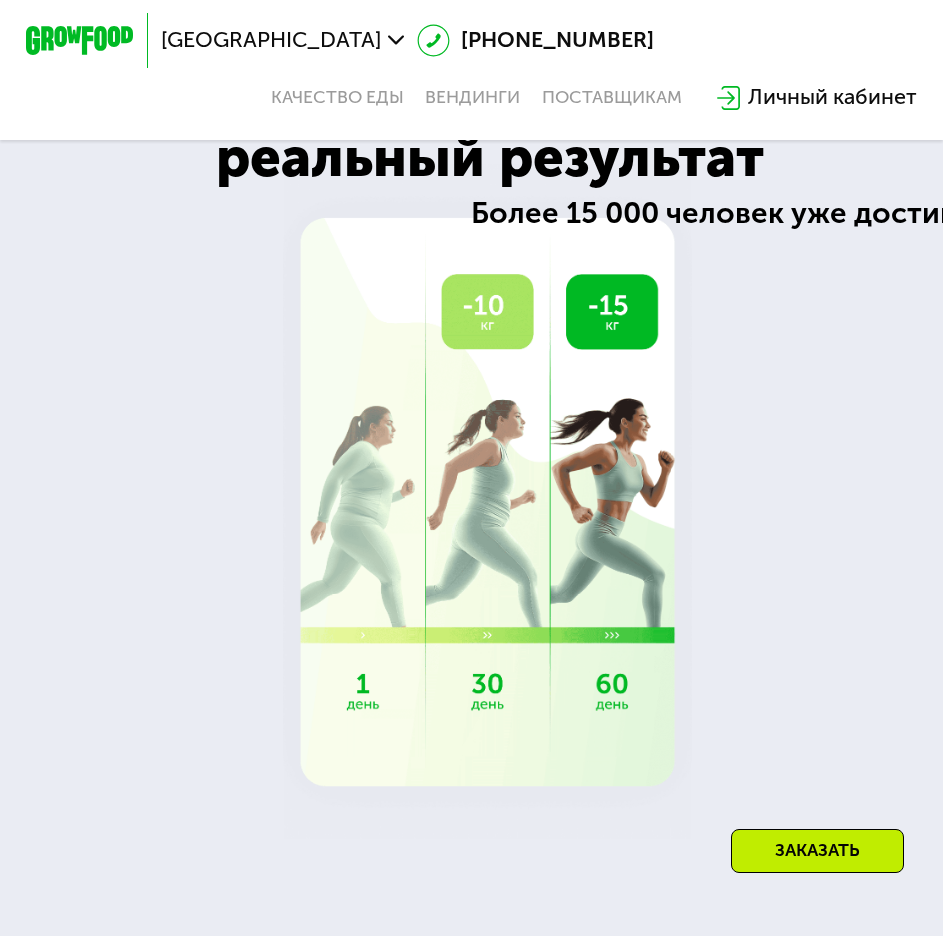 scroll, scrollTop: 2279, scrollLeft: 0, axis: vertical 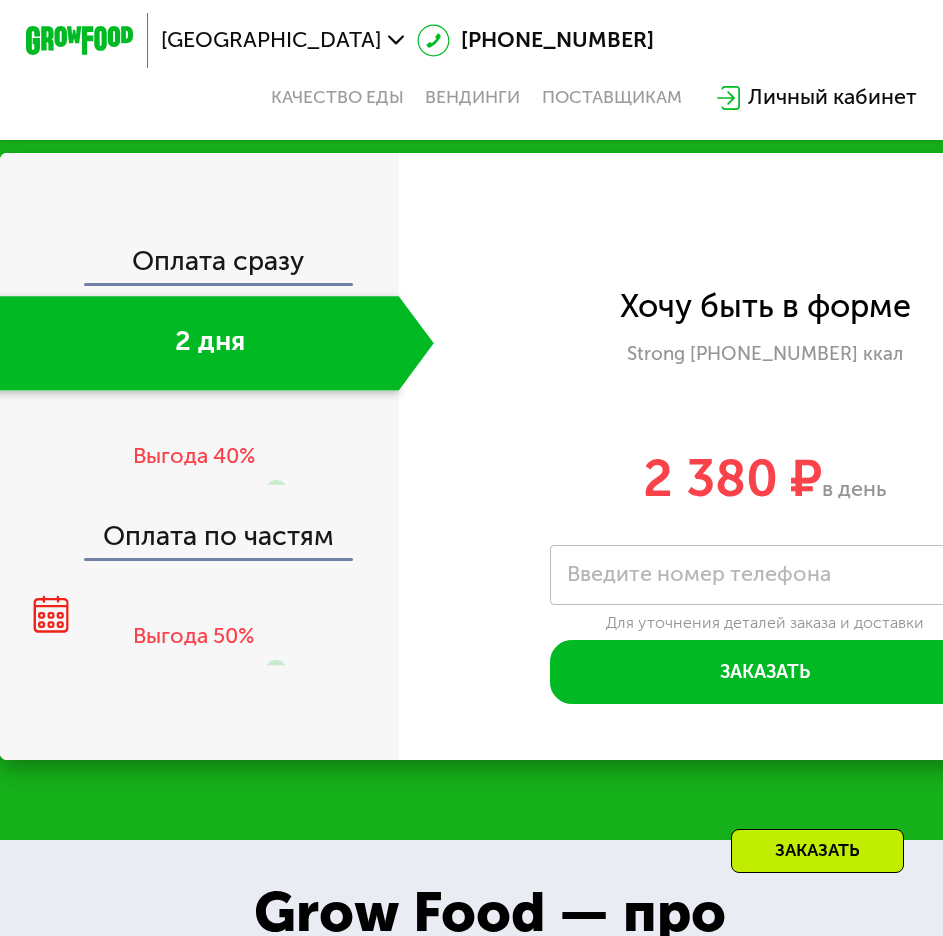 click on "Оплата сразу" 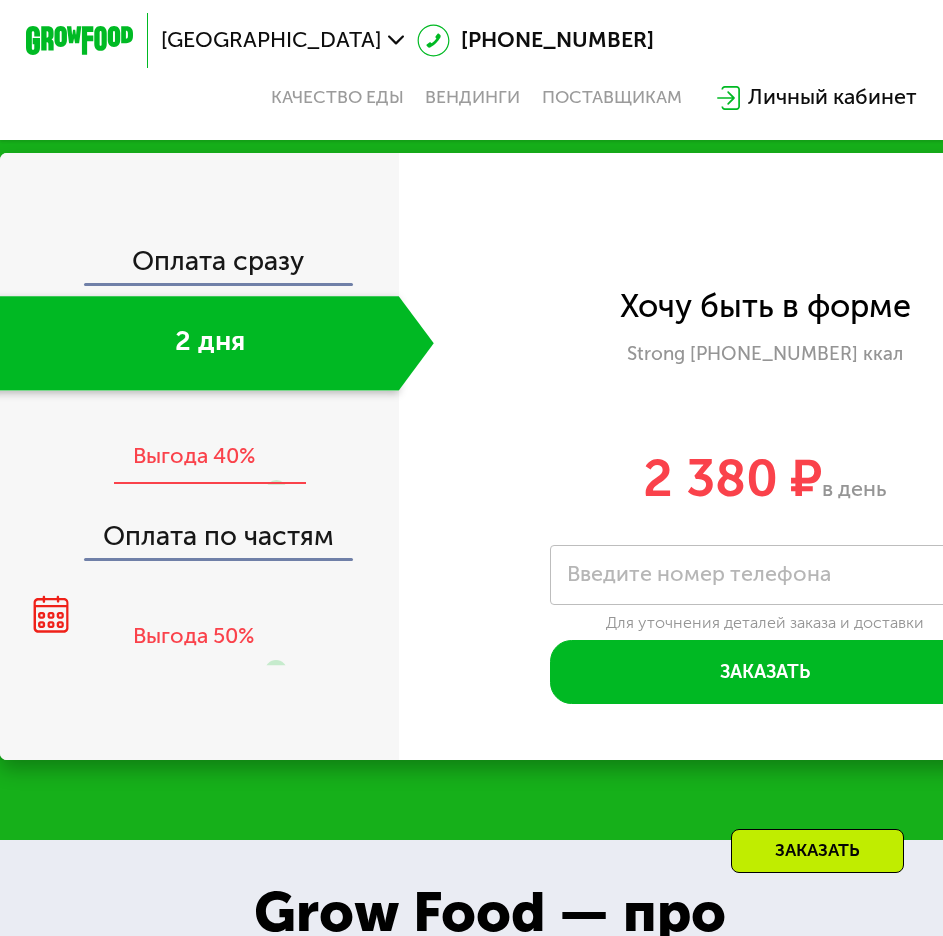 click on "Выгода 40%" at bounding box center [194, 457] 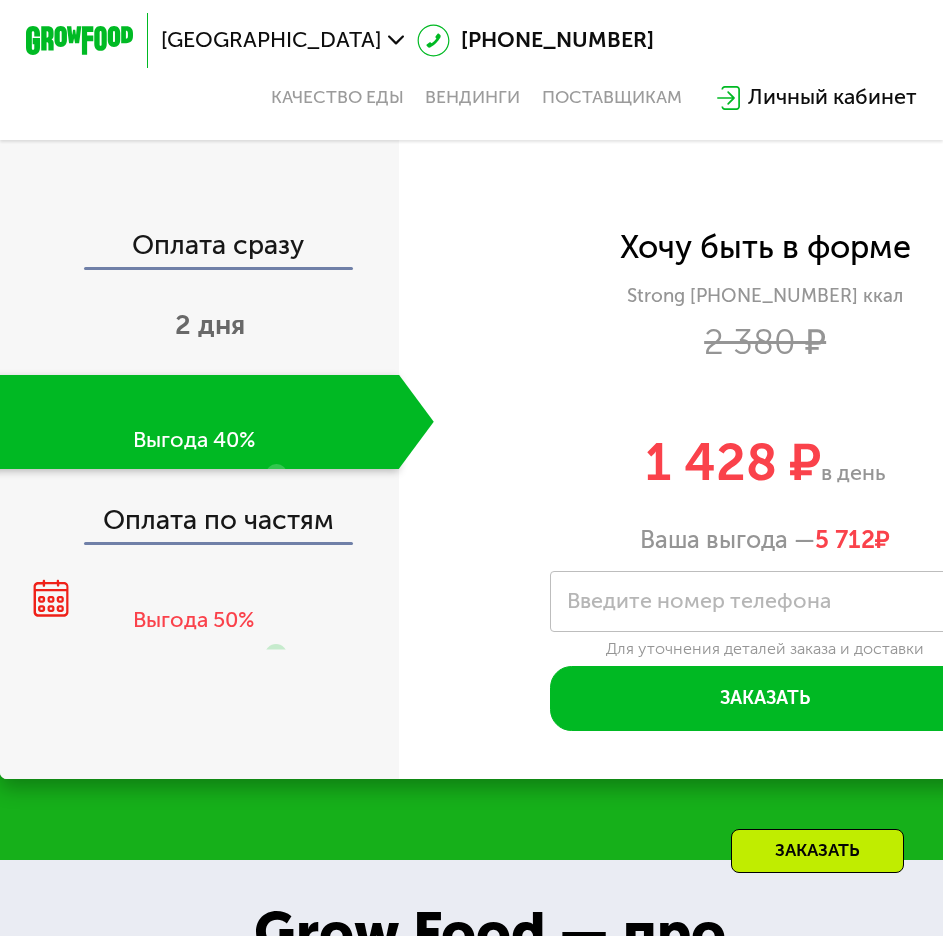 click on "Оплата по частям" 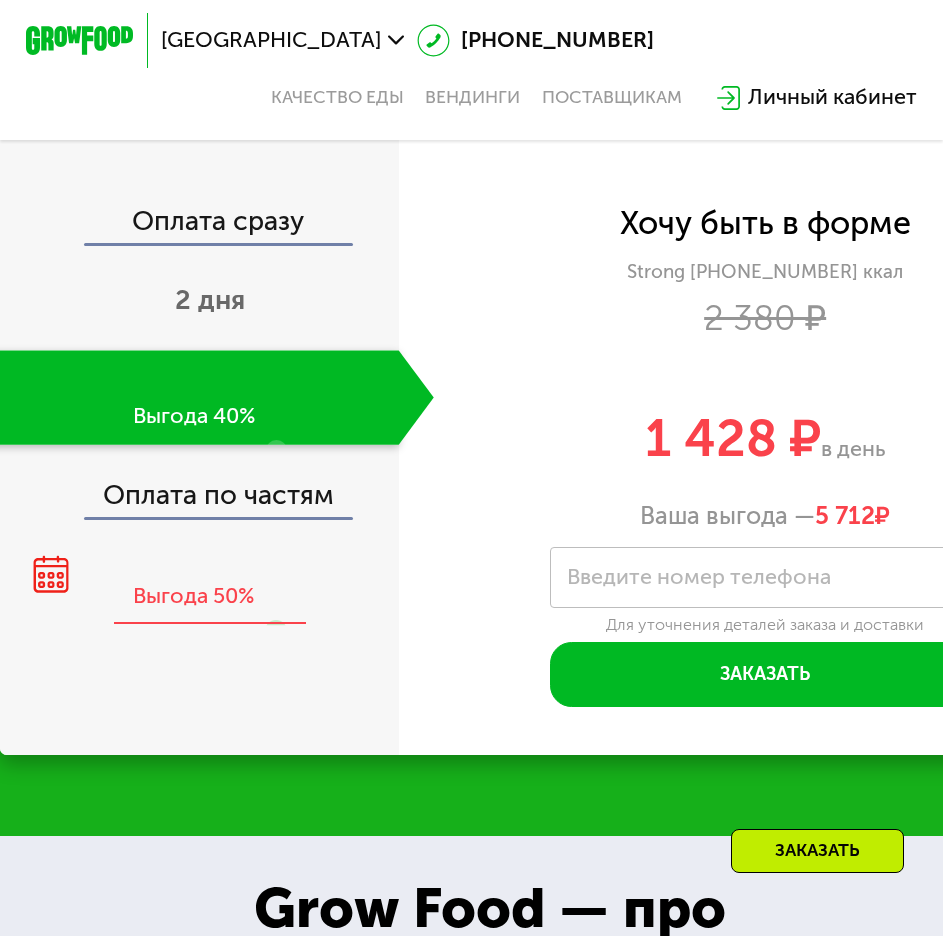 click on "Выгода 50%" at bounding box center (193, 597) 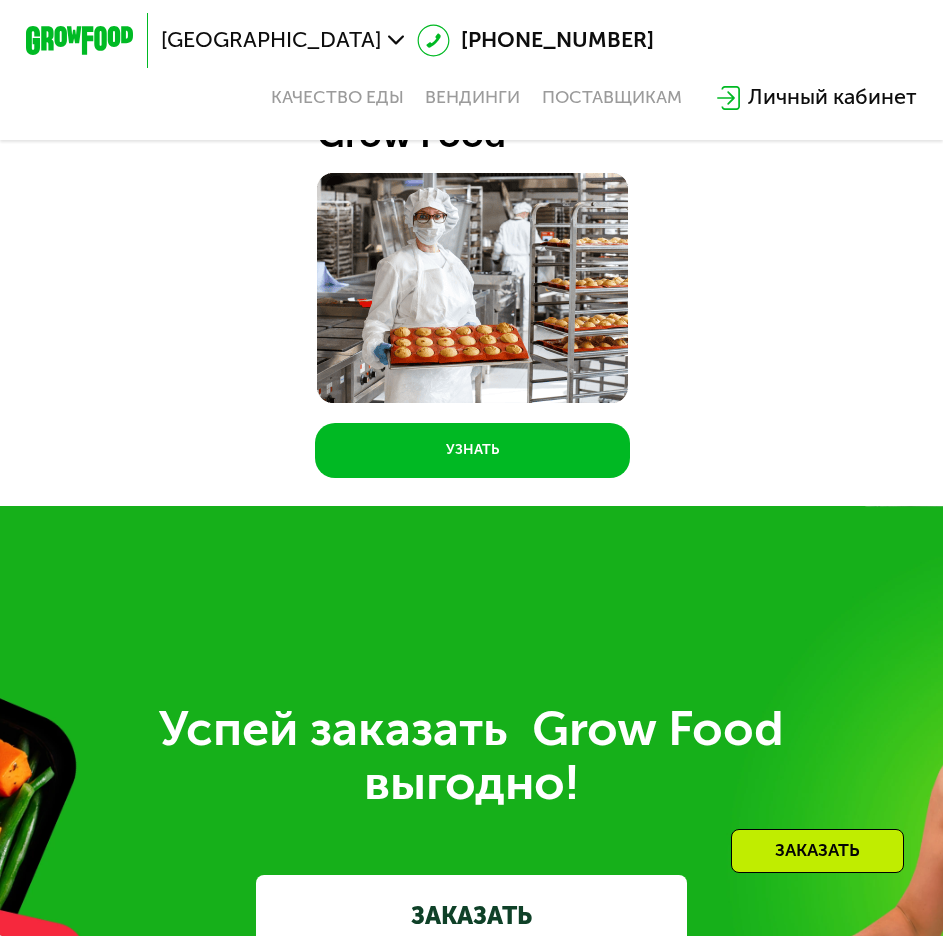 scroll, scrollTop: 7931, scrollLeft: 0, axis: vertical 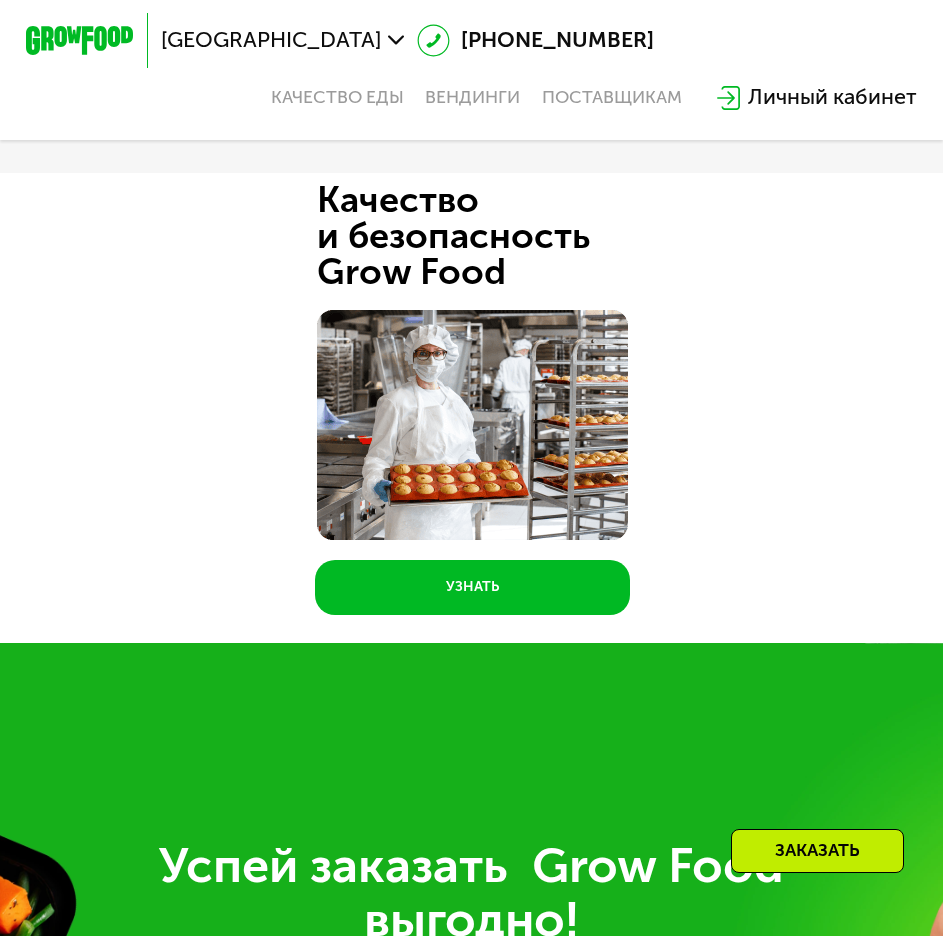 click on "Какой тариф выбрать?" at bounding box center (584, 50) 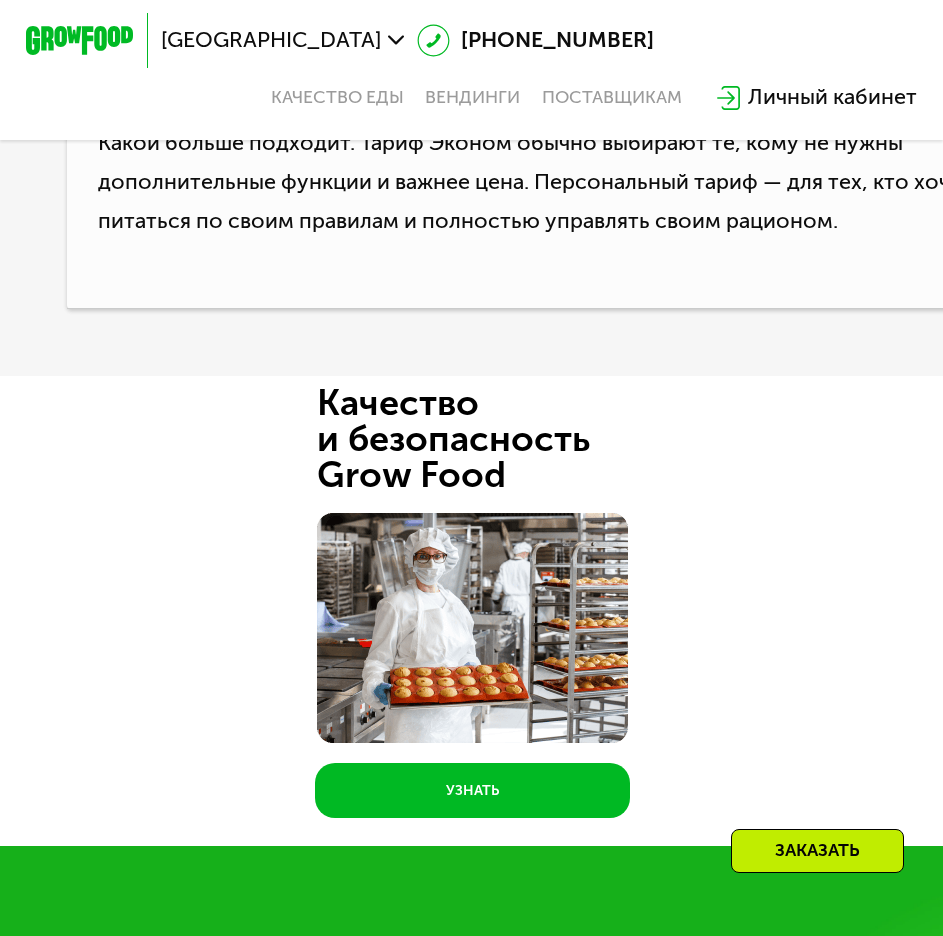 drag, startPoint x: 360, startPoint y: 609, endPoint x: 601, endPoint y: 613, distance: 241.03319 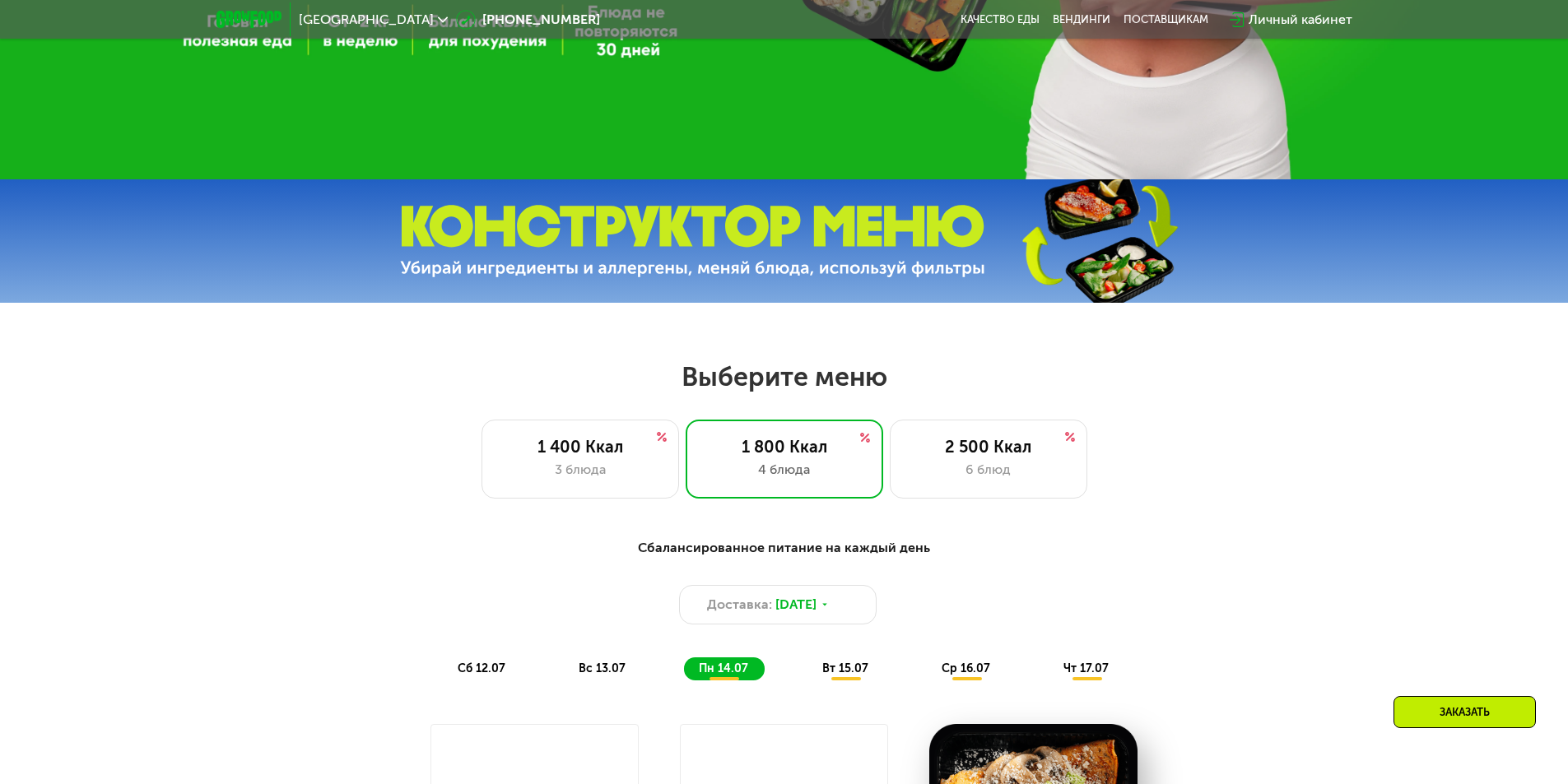 scroll, scrollTop: 783, scrollLeft: 0, axis: vertical 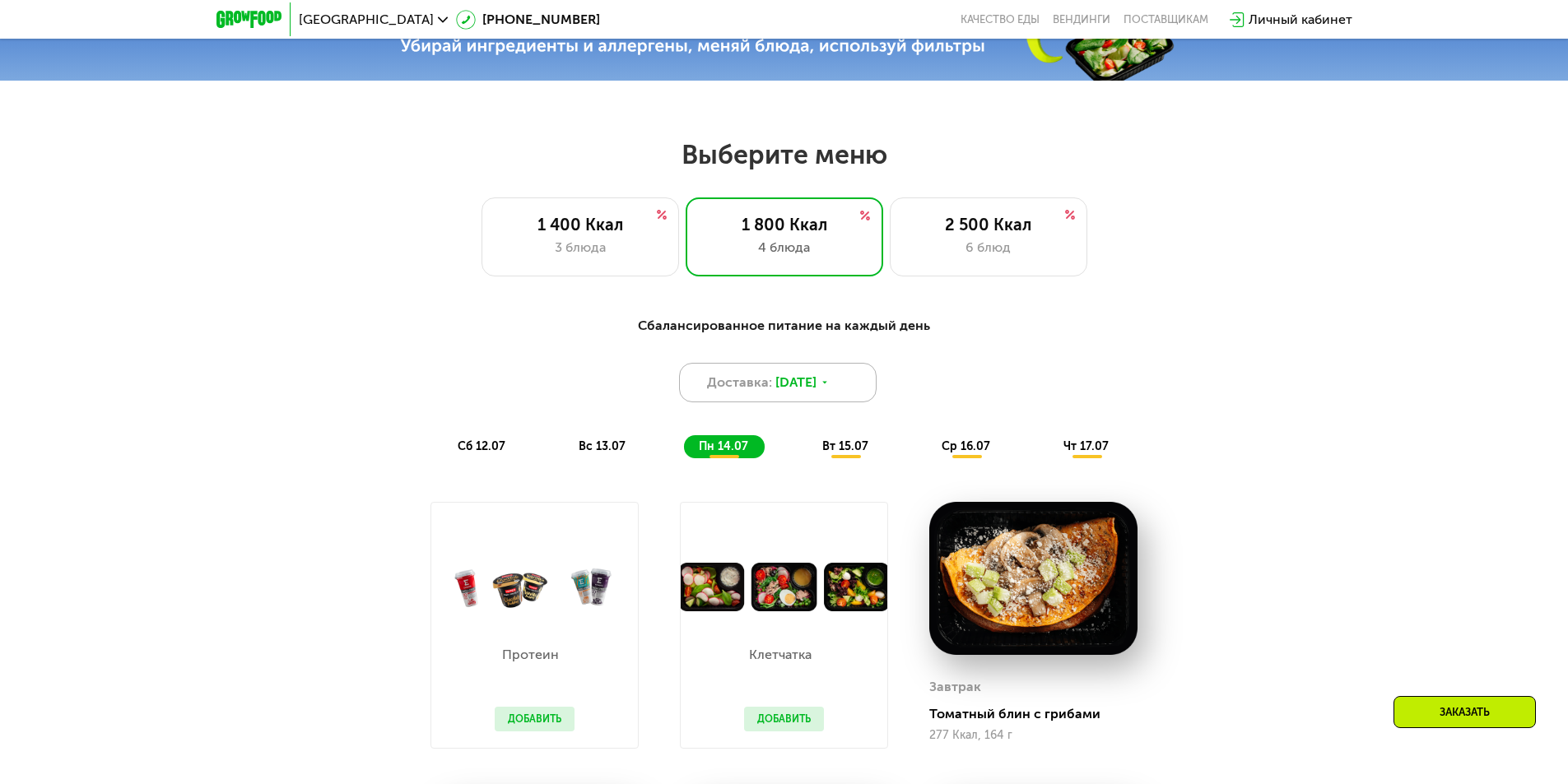 click on "11 июл, пт" at bounding box center [796, 383] 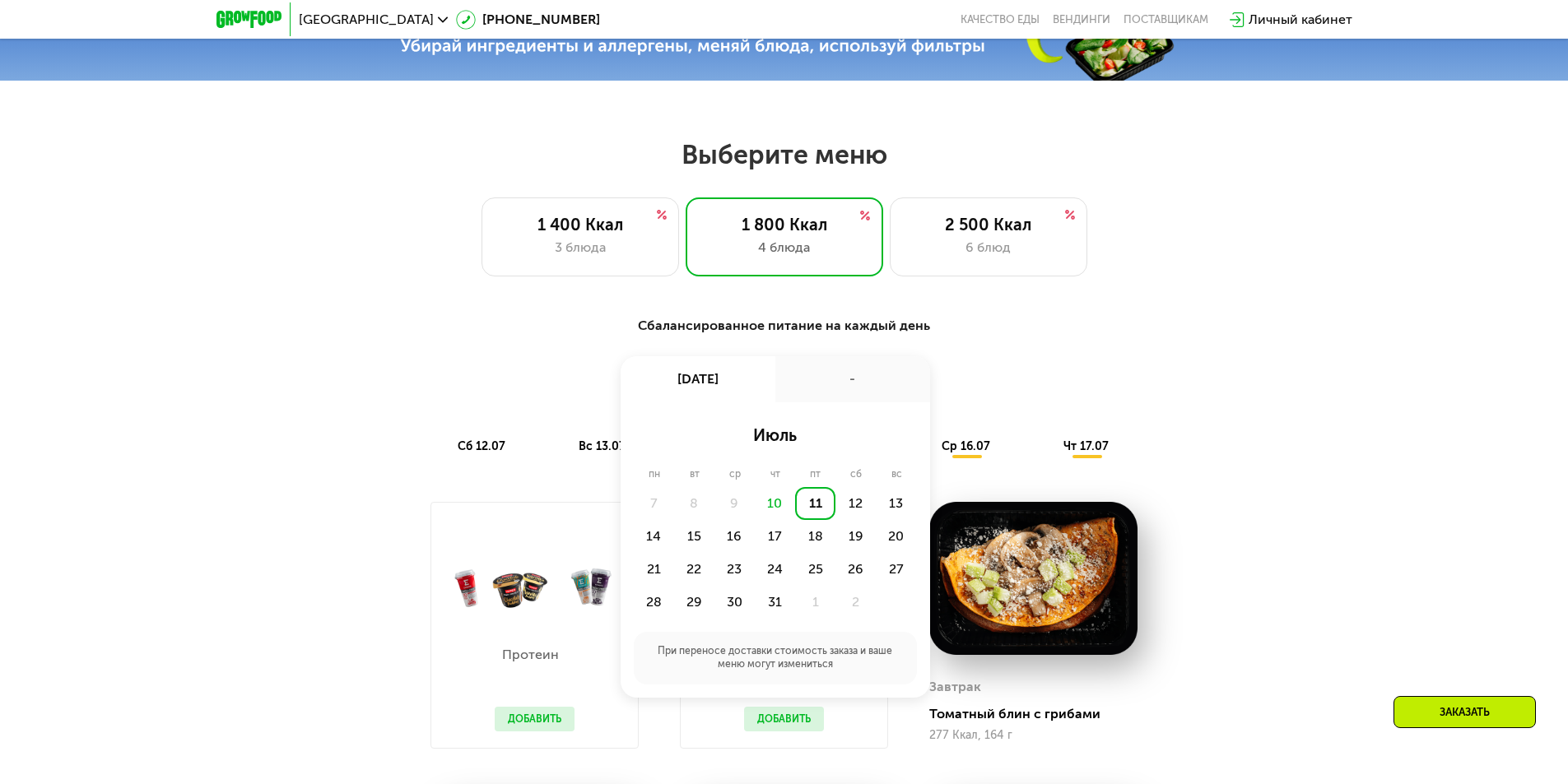 click on "-" at bounding box center (853, 379) 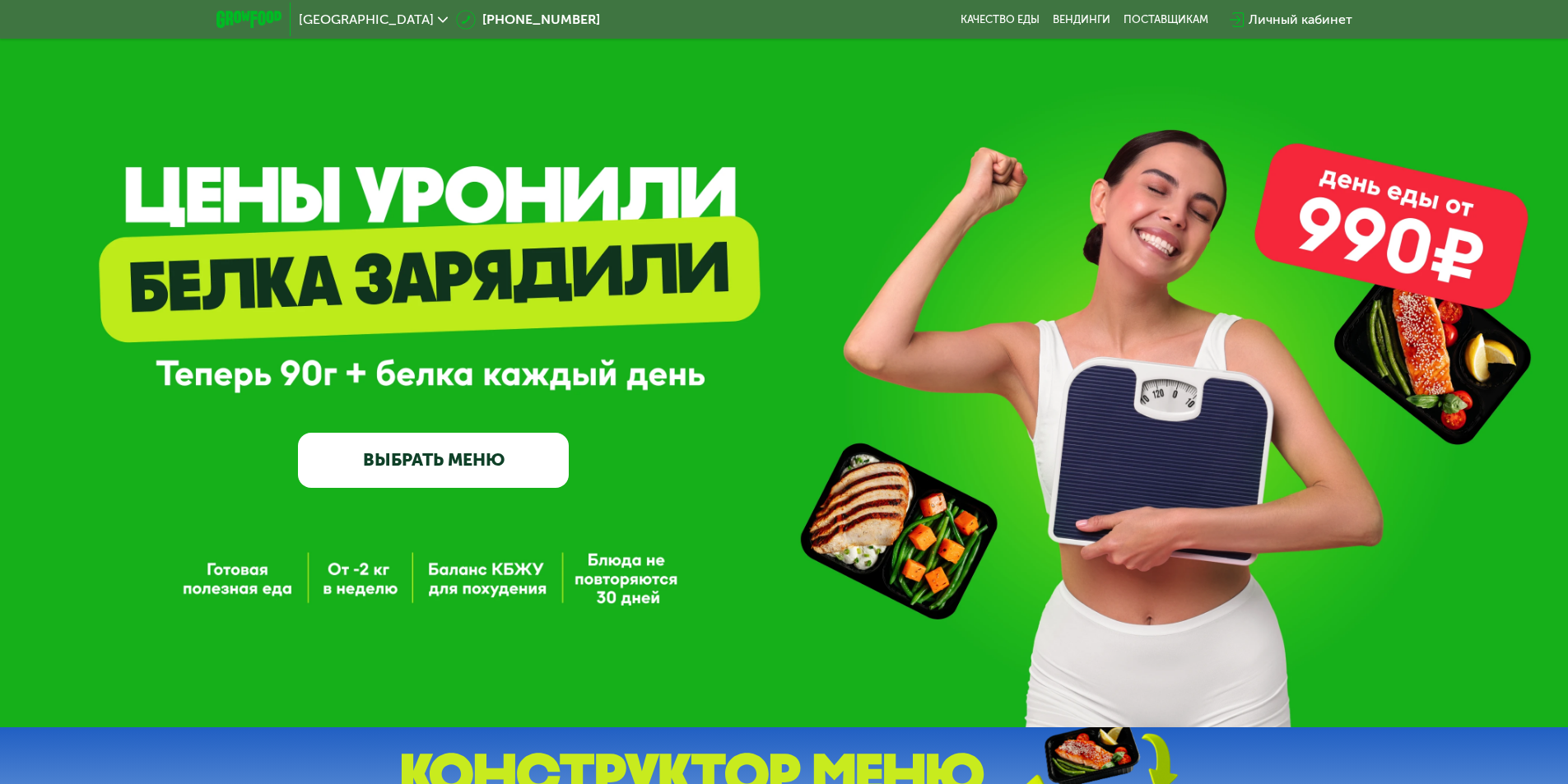 scroll, scrollTop: 0, scrollLeft: 0, axis: both 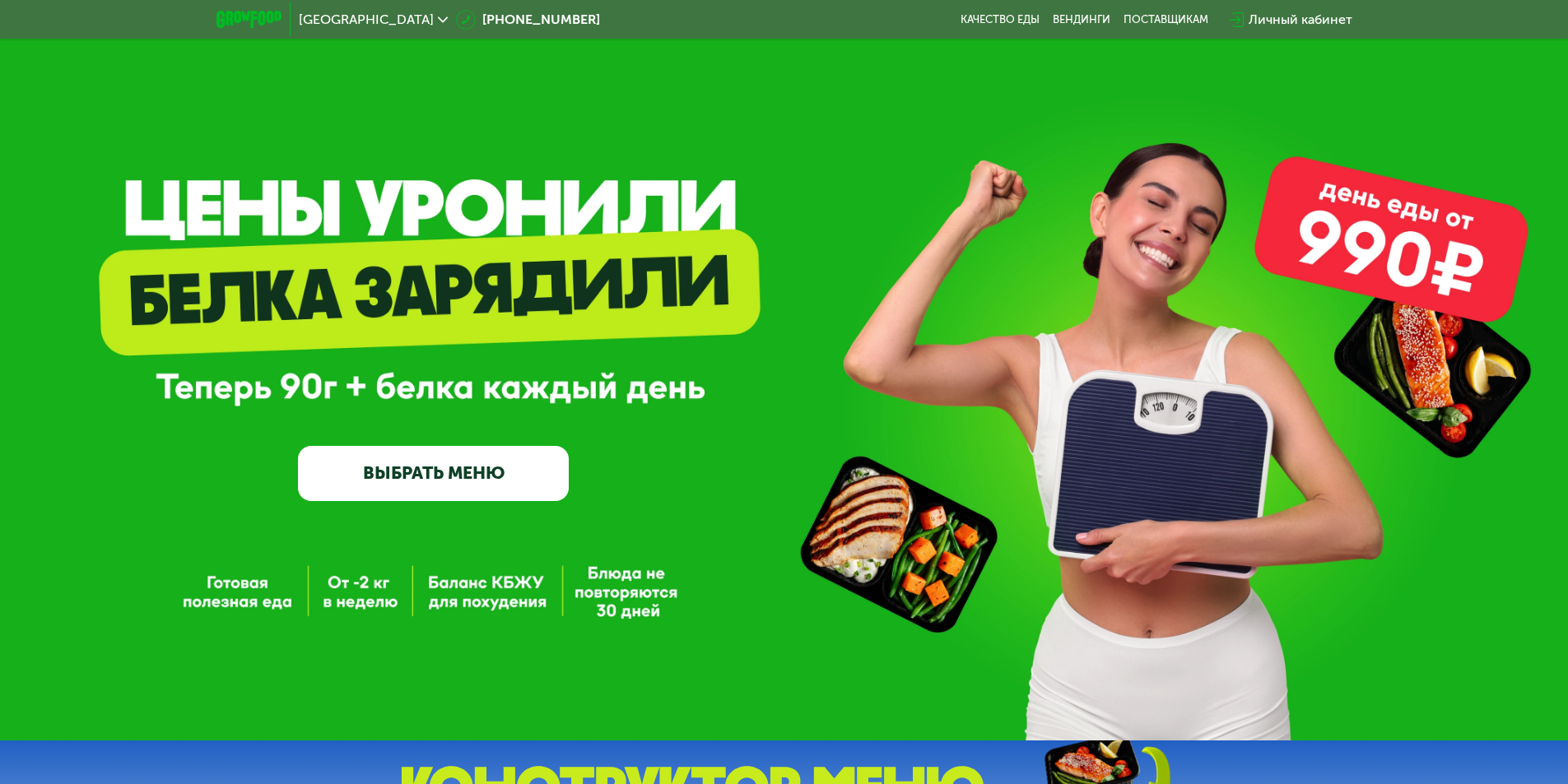 click on "Москва" 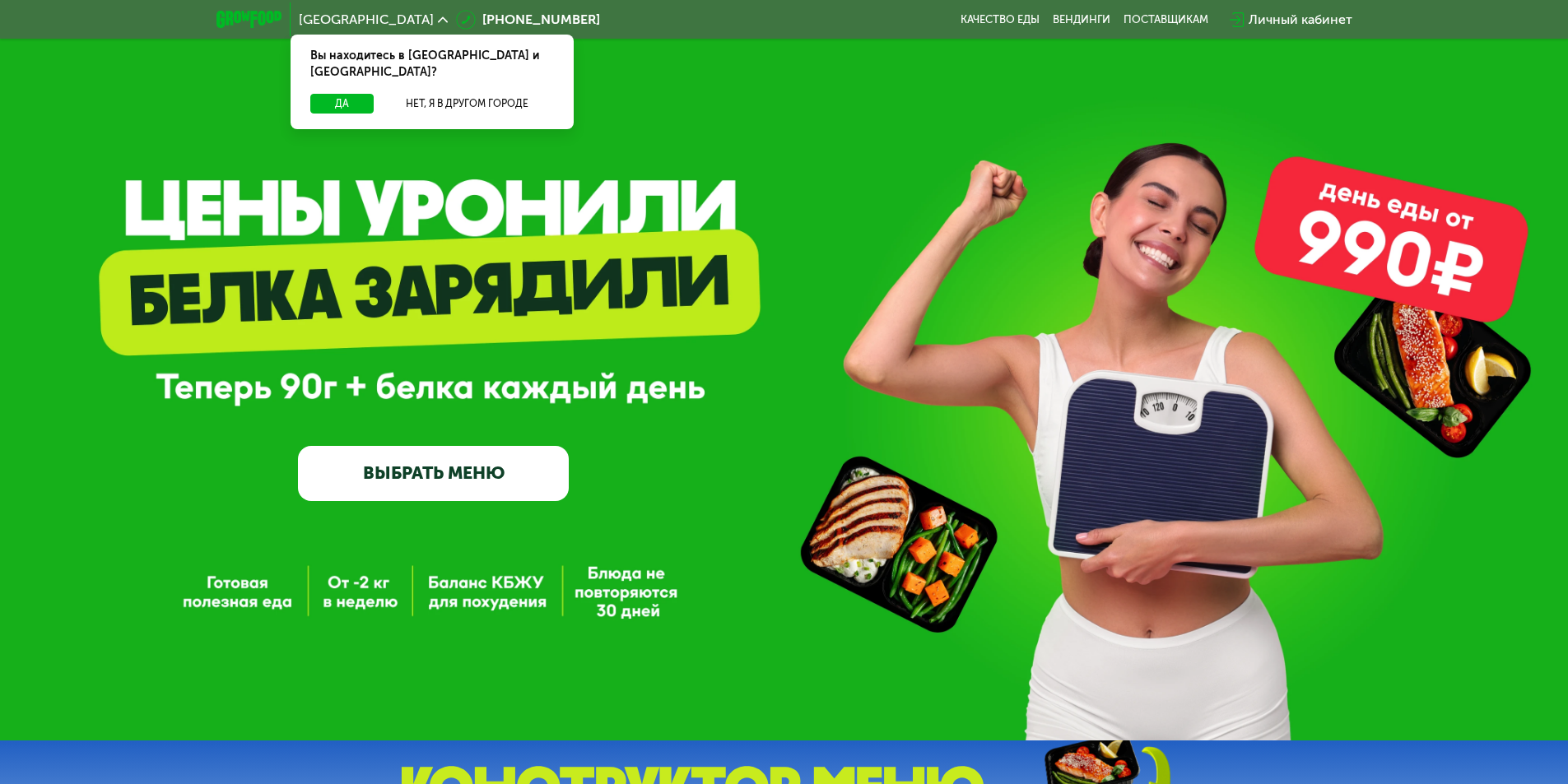 click on "Москва" at bounding box center (373, 20) 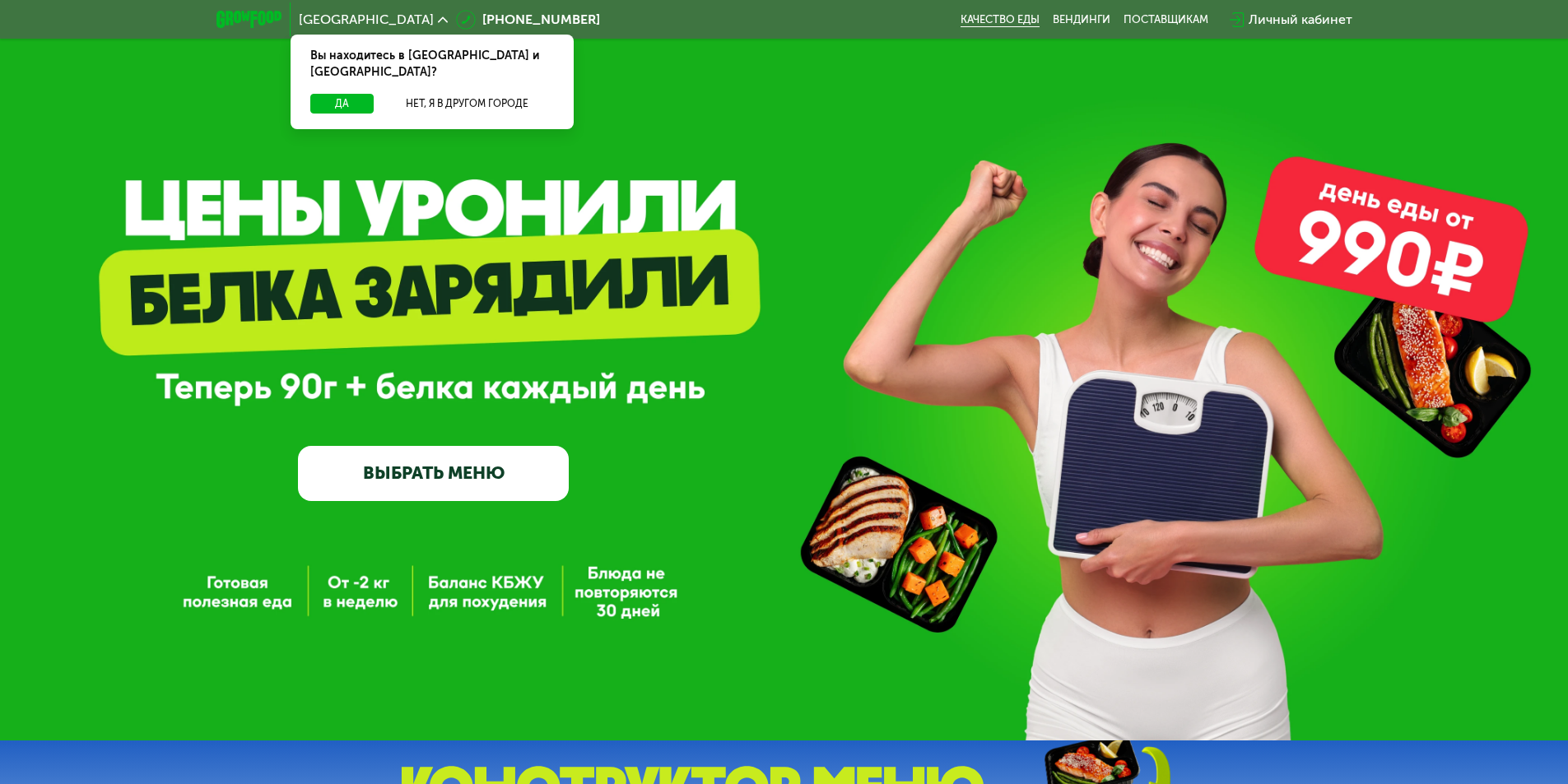 click on "Качество еды" at bounding box center (1000, 20) 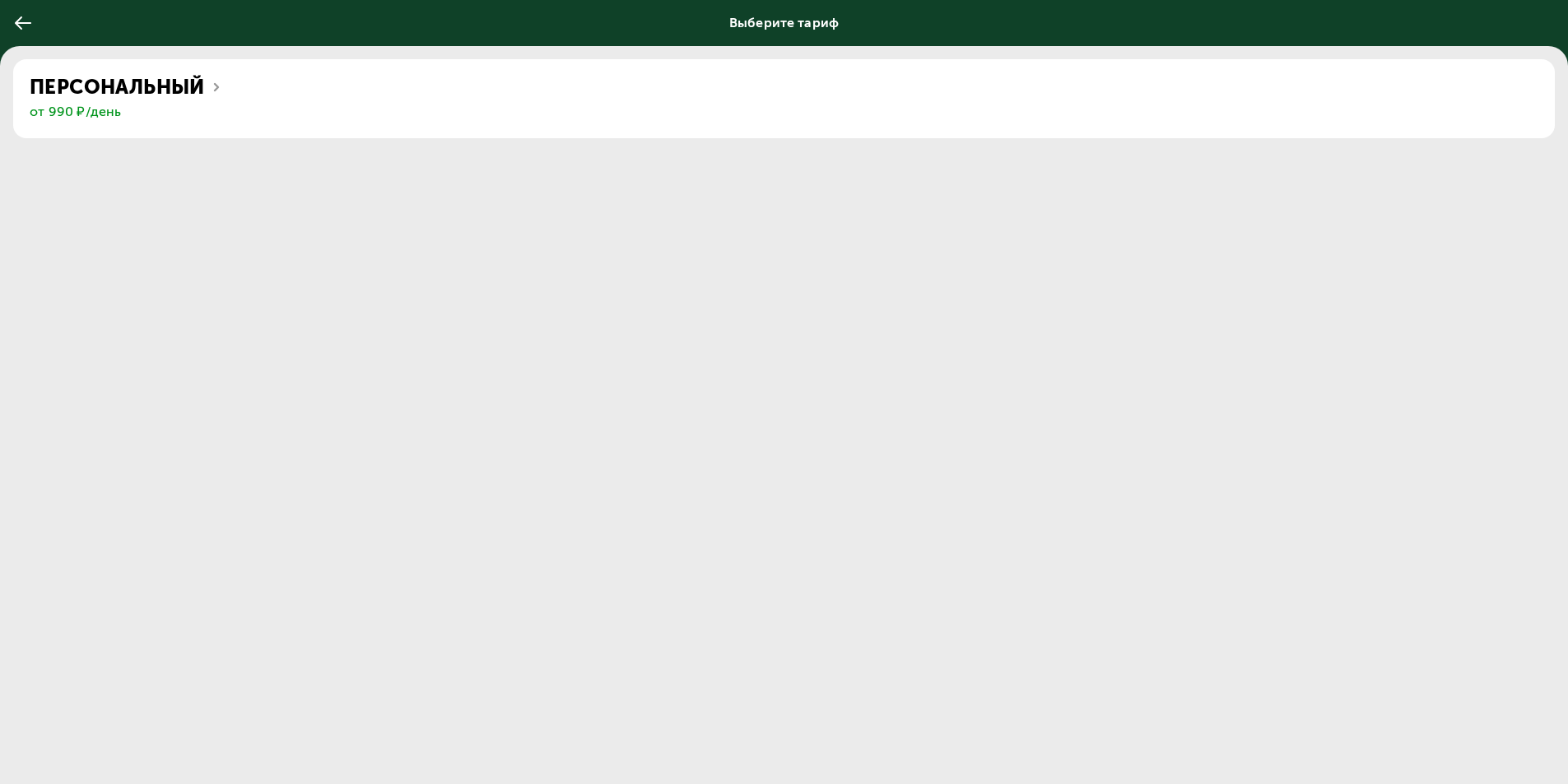 scroll, scrollTop: 0, scrollLeft: 0, axis: both 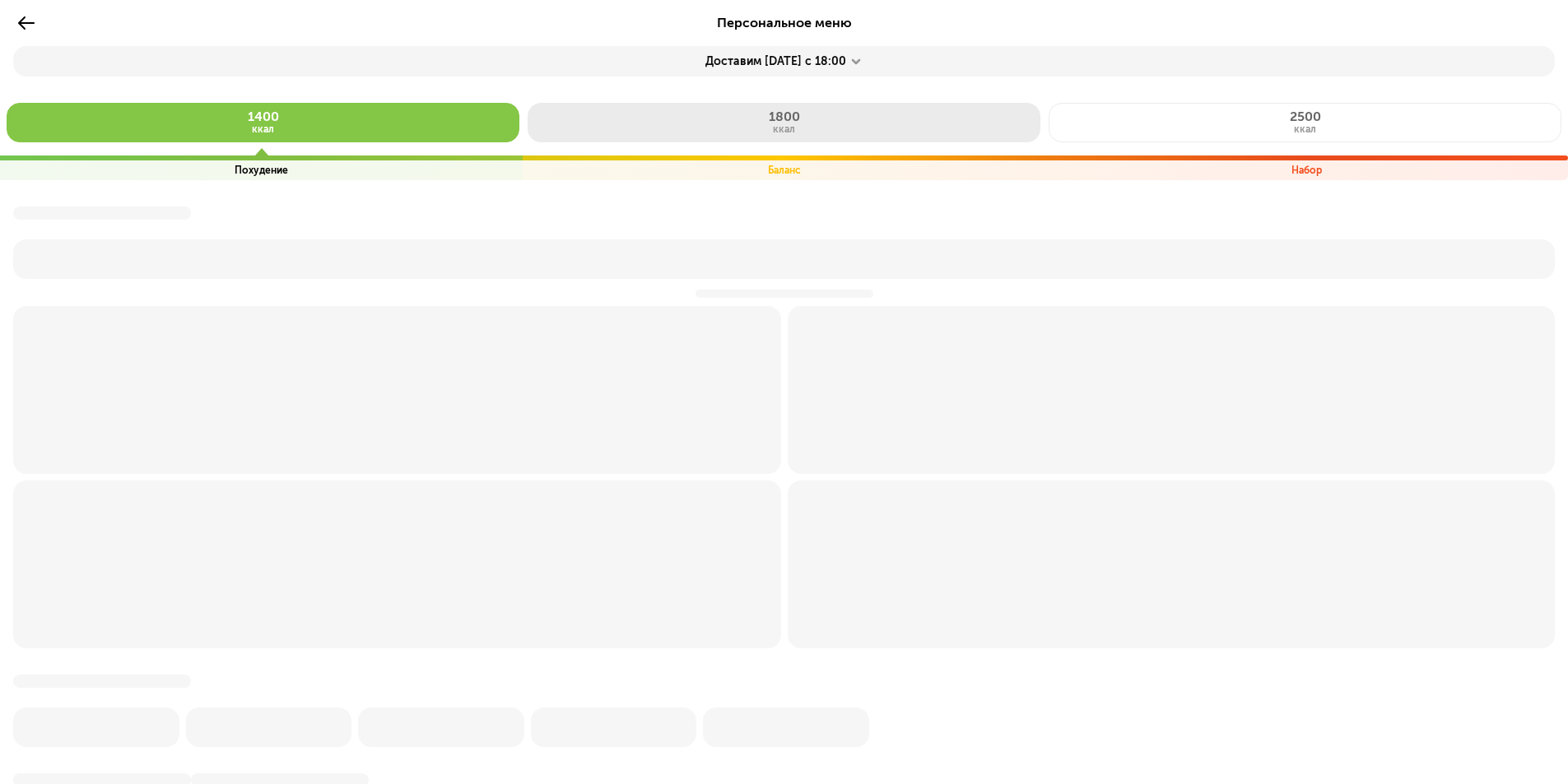 click on "1800 ккал" 